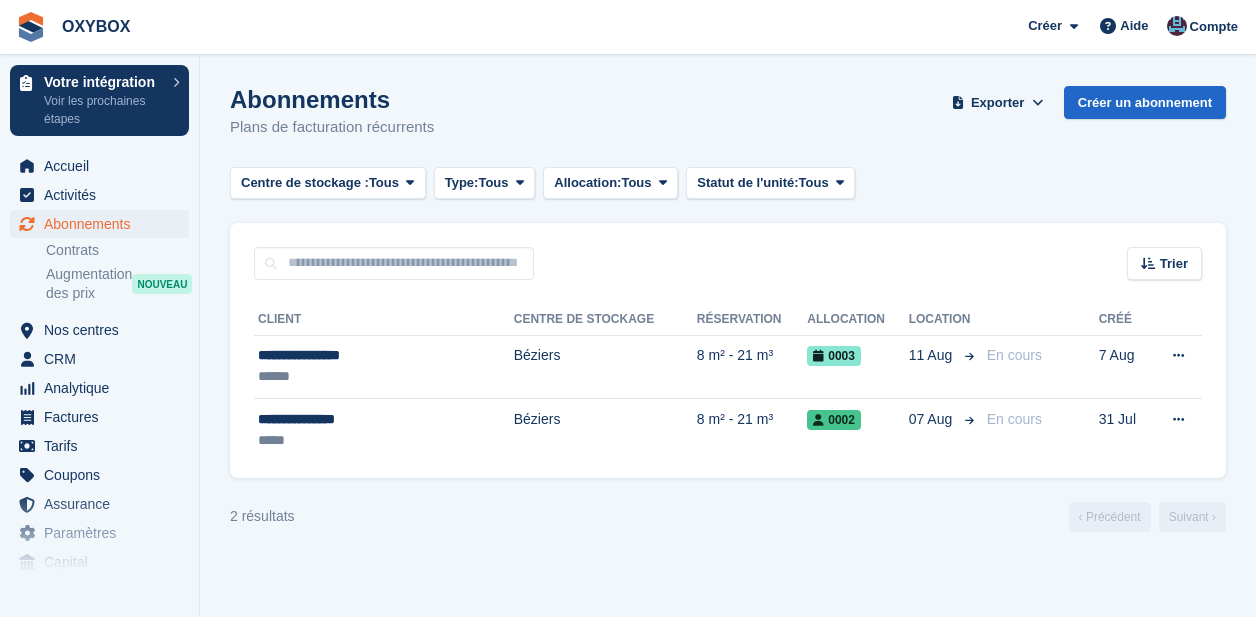 scroll, scrollTop: 0, scrollLeft: 0, axis: both 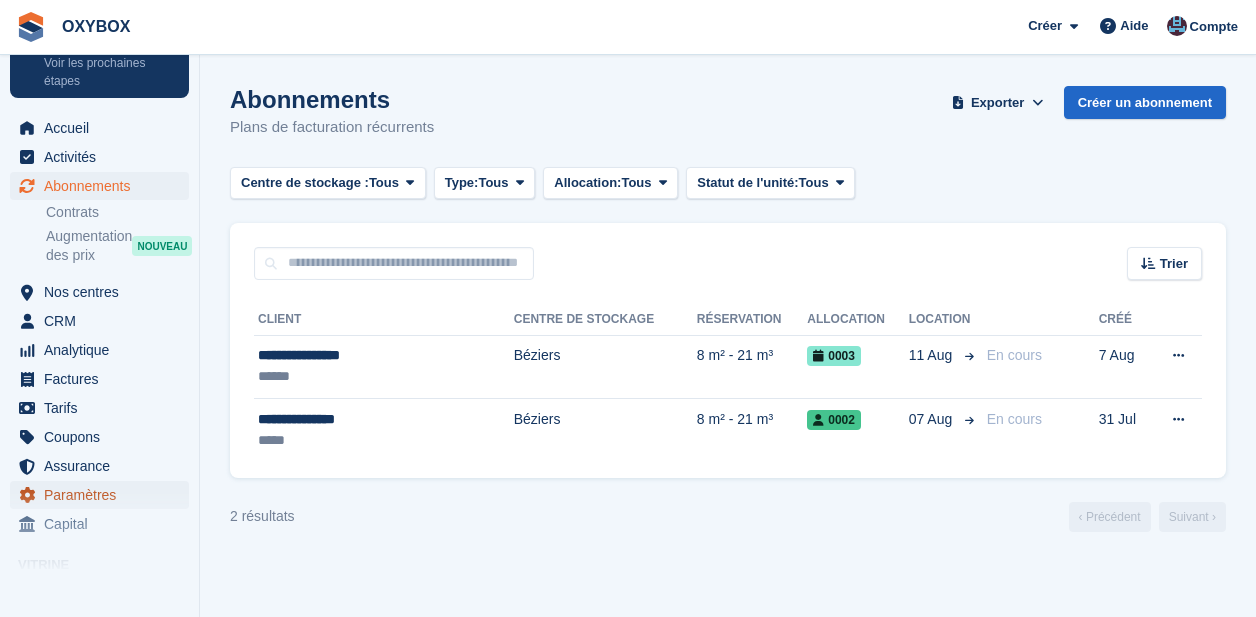 click on "Paramètres" at bounding box center [104, 495] 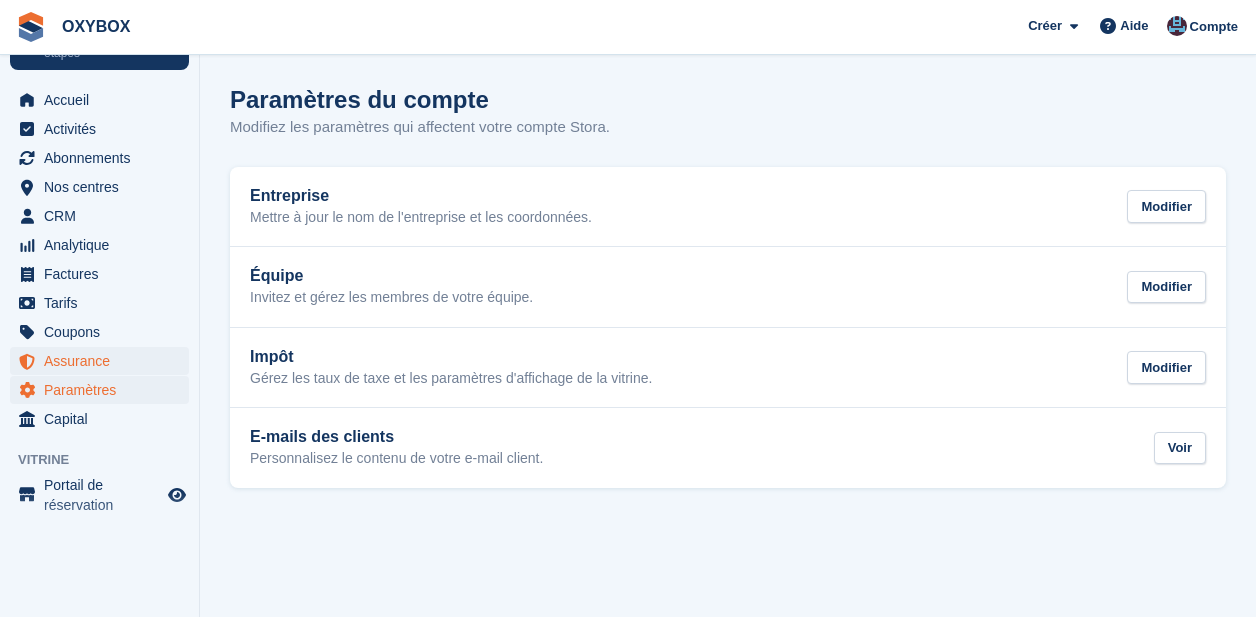 scroll, scrollTop: 74, scrollLeft: 0, axis: vertical 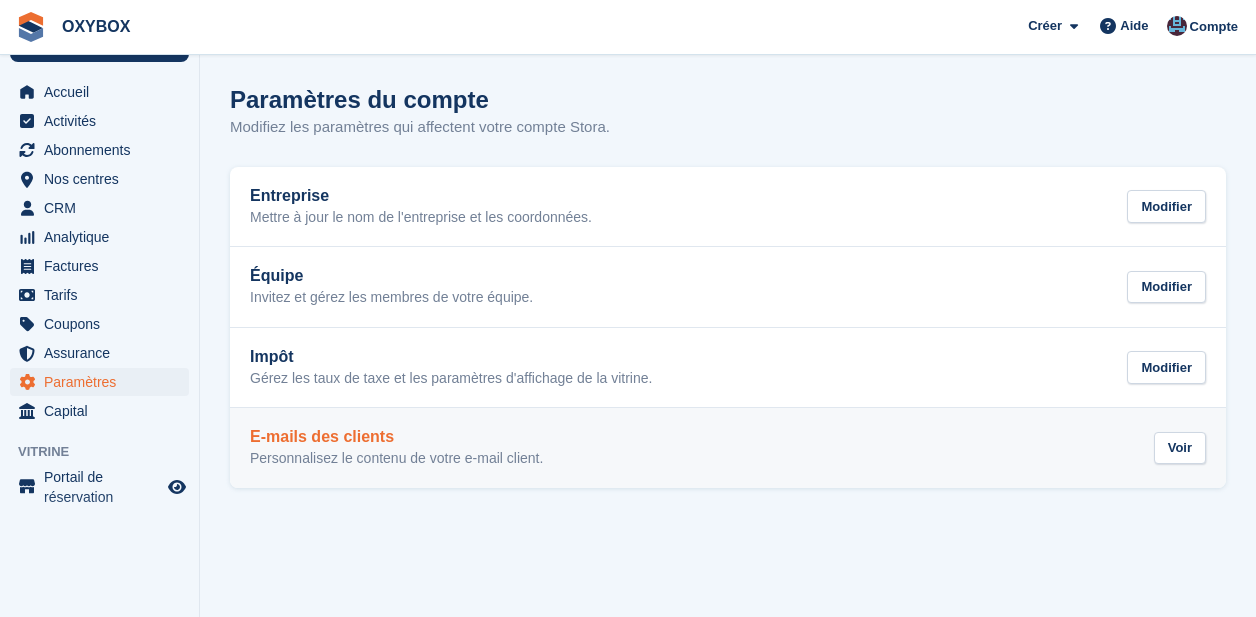 click on "Voir" at bounding box center (1180, 452) 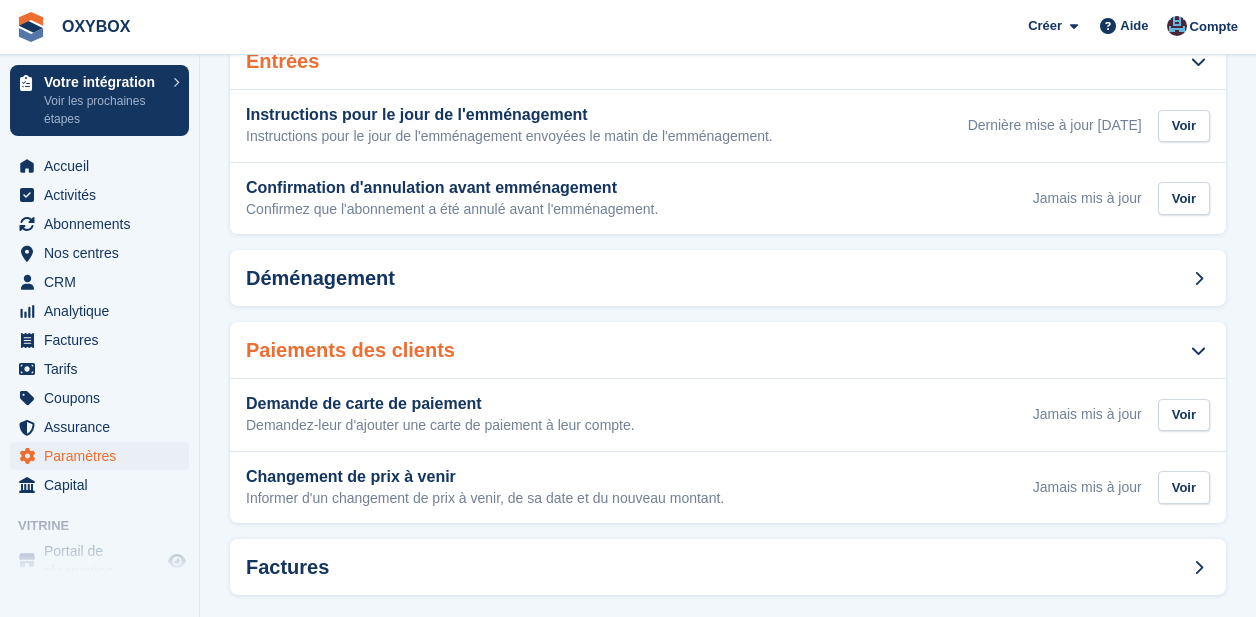 scroll, scrollTop: 533, scrollLeft: 0, axis: vertical 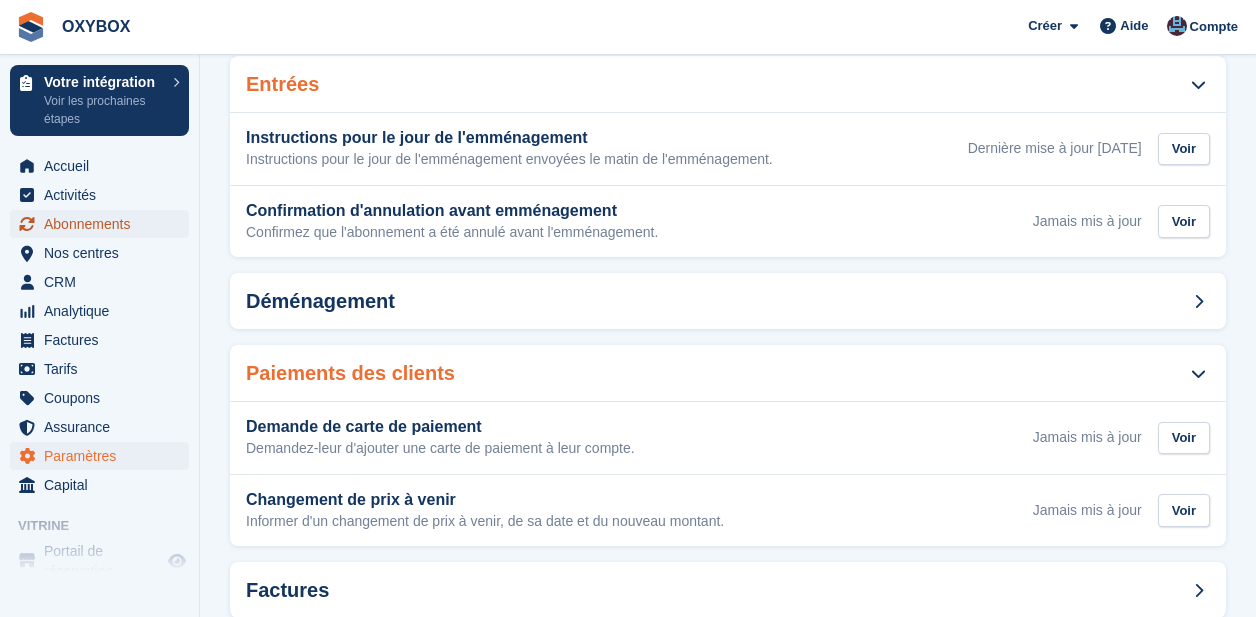 click on "Abonnements" at bounding box center (104, 224) 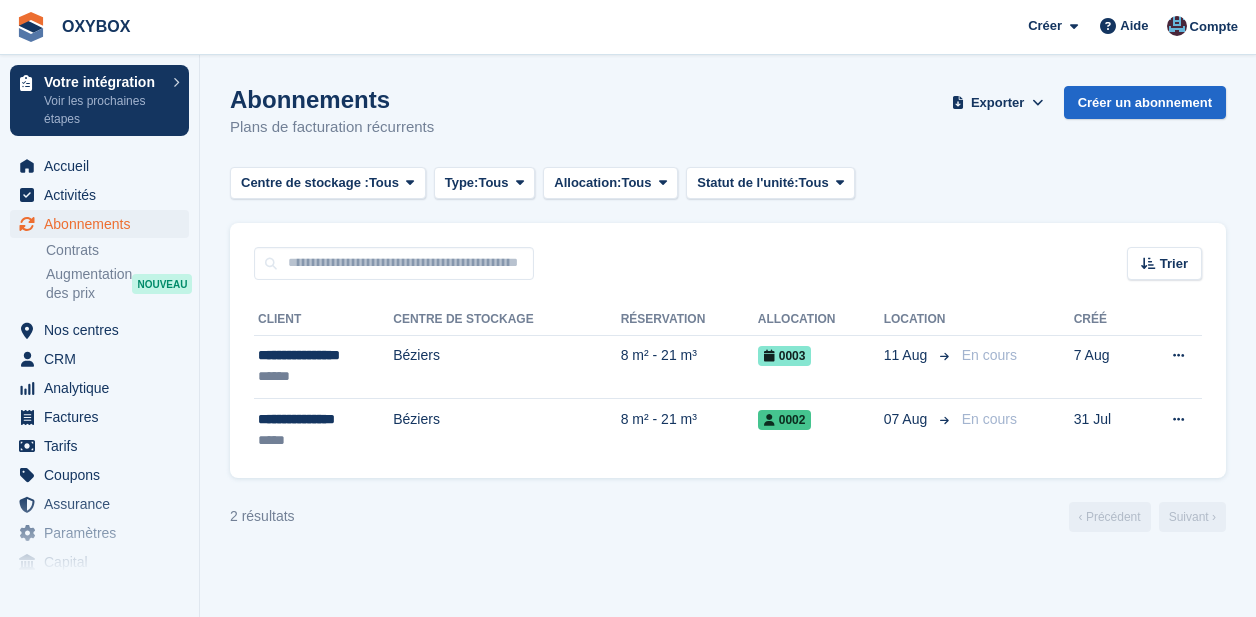 scroll, scrollTop: 0, scrollLeft: 0, axis: both 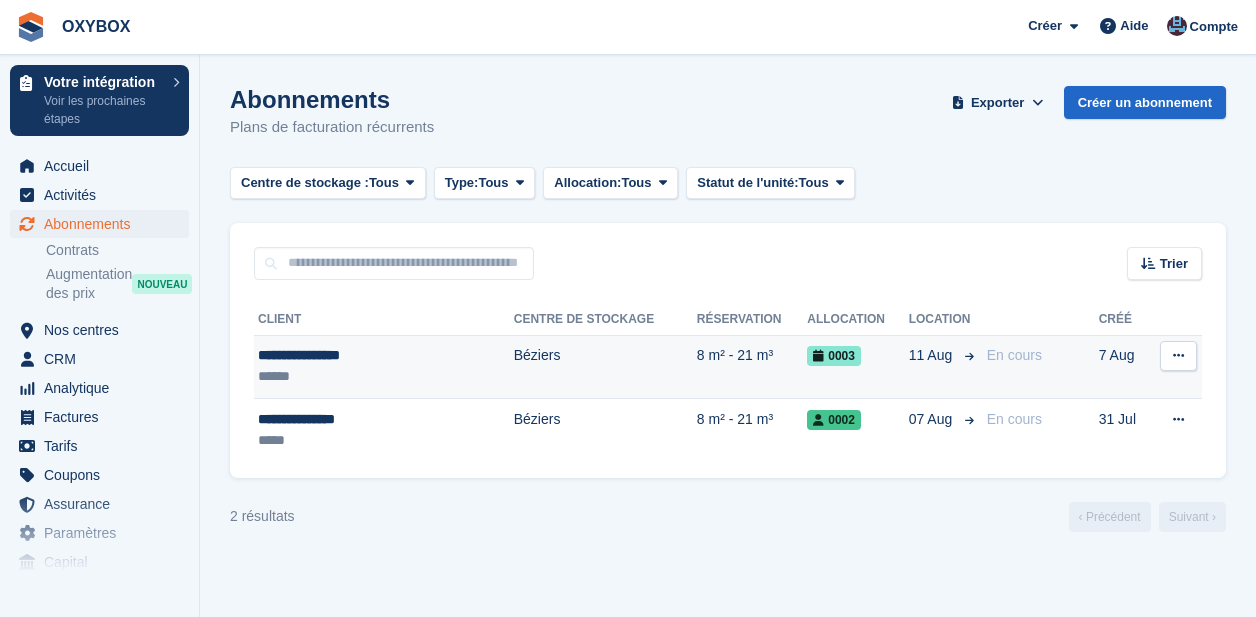 click on "Béziers" at bounding box center (605, 367) 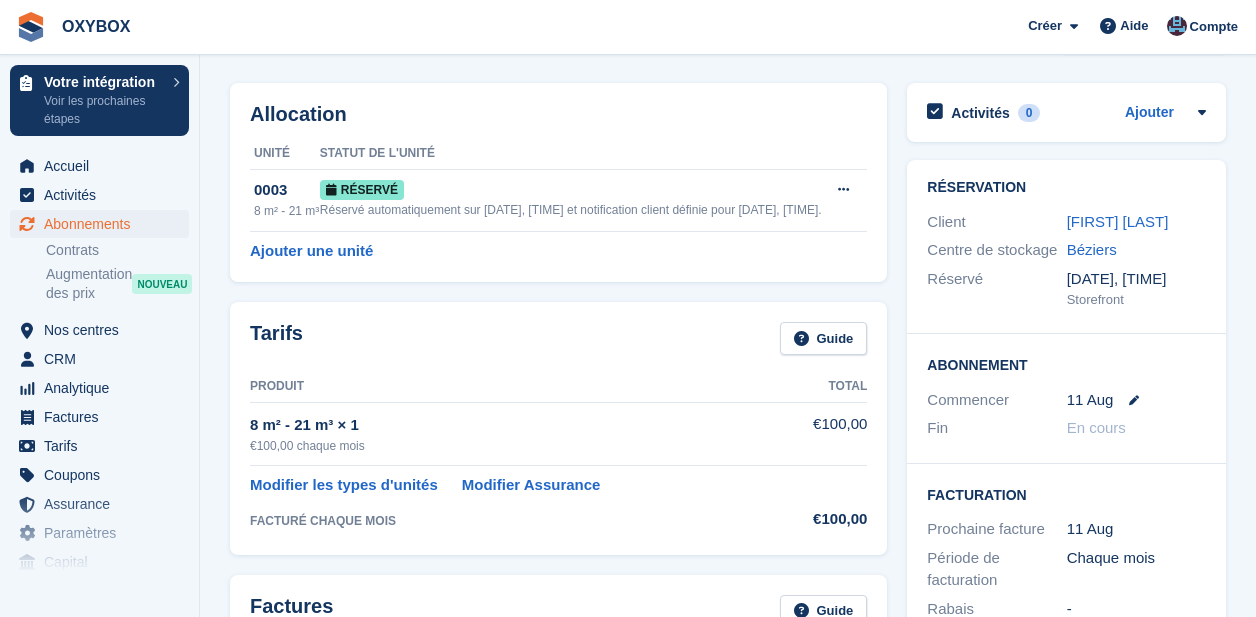 scroll, scrollTop: 494, scrollLeft: 0, axis: vertical 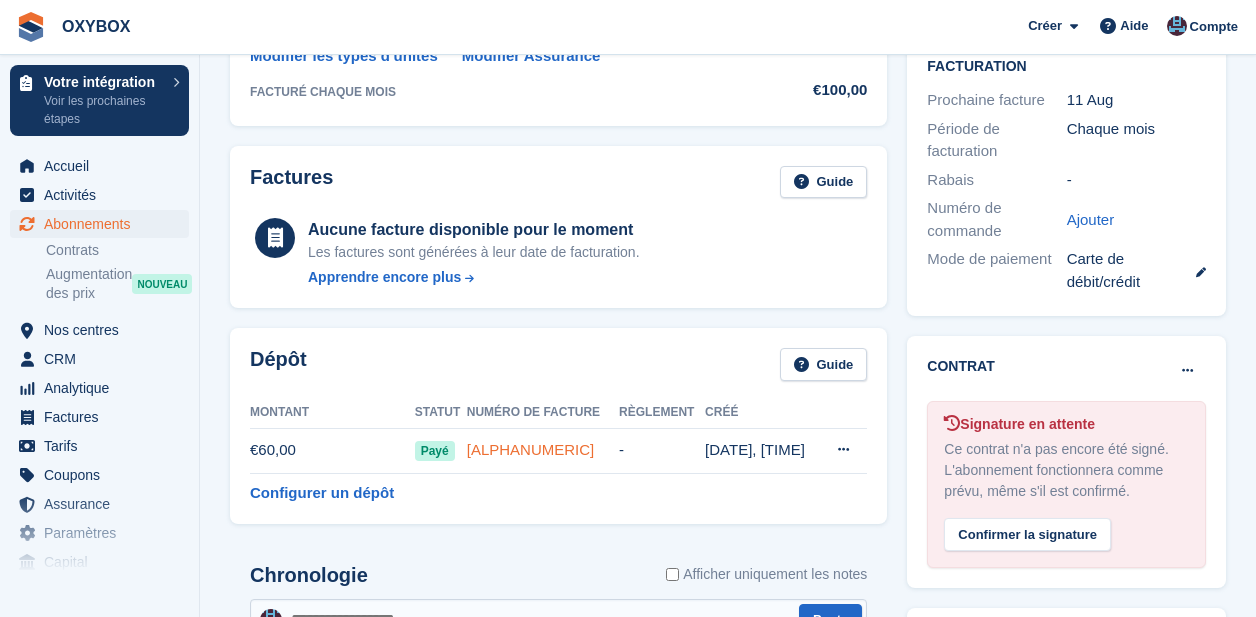 click on "[ALPHANUMERIC]" at bounding box center [531, 449] 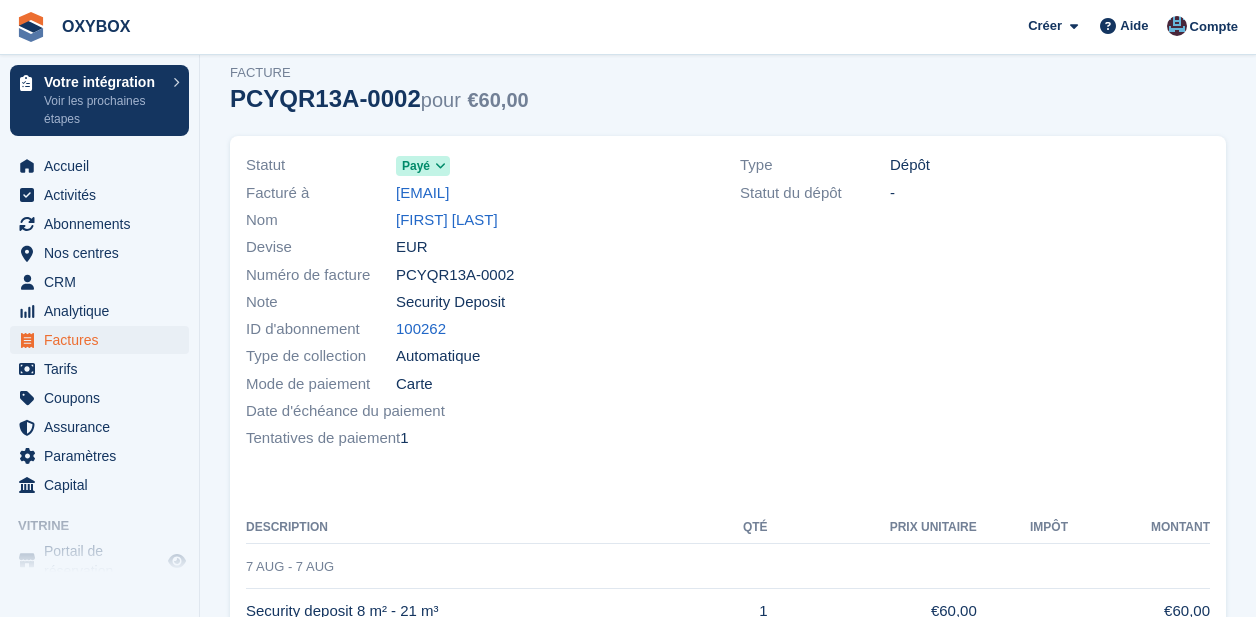 scroll, scrollTop: 0, scrollLeft: 0, axis: both 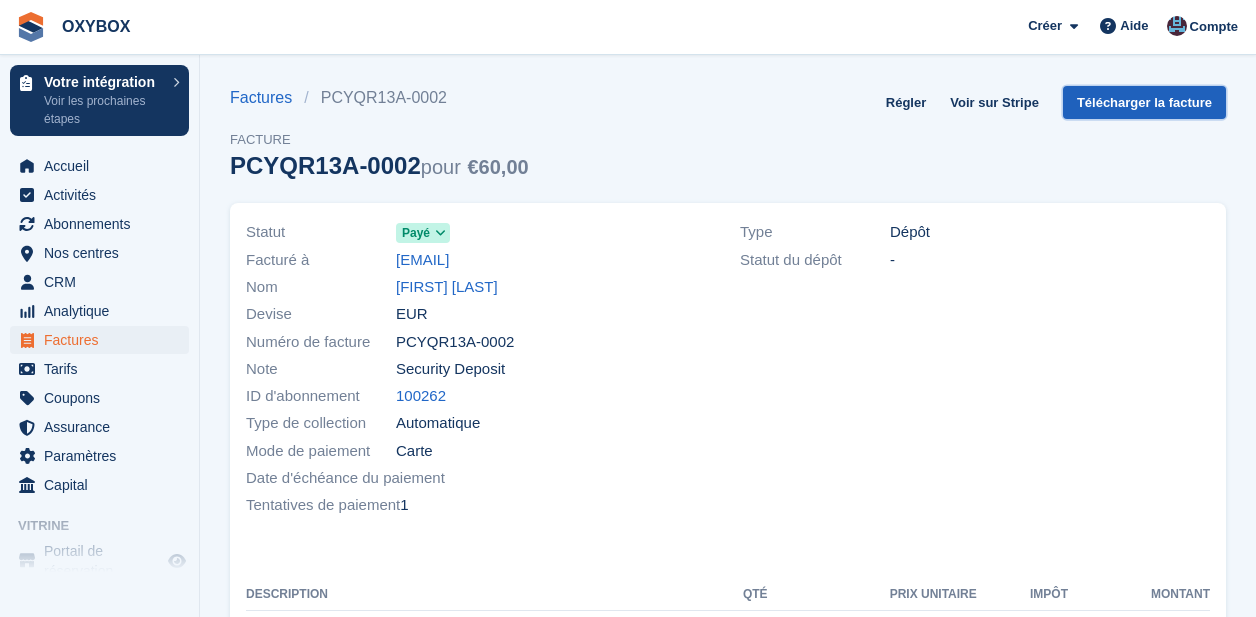 click on "Télécharger la facture" at bounding box center (1144, 102) 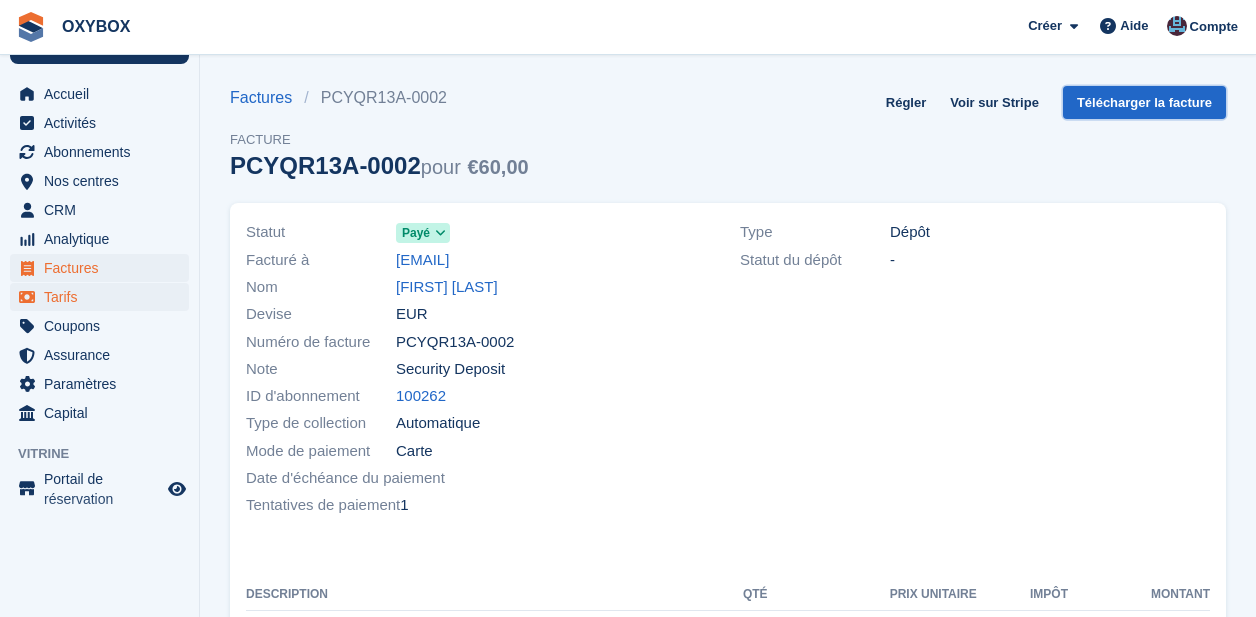 scroll, scrollTop: 74, scrollLeft: 0, axis: vertical 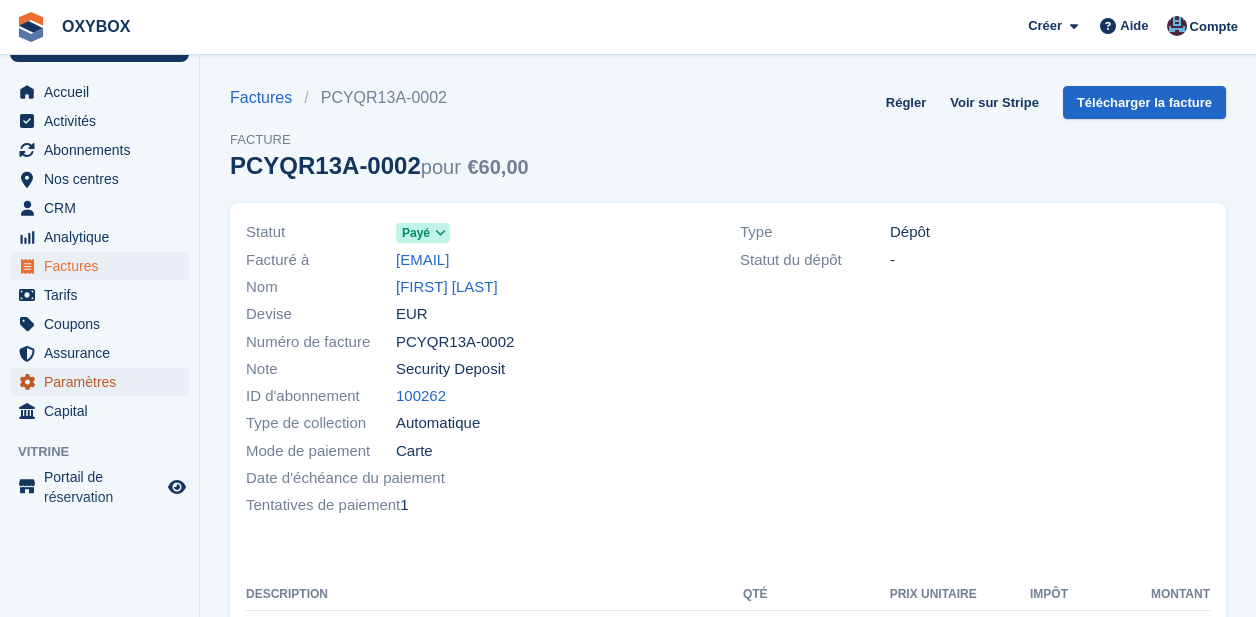 click on "Paramètres" at bounding box center (104, 382) 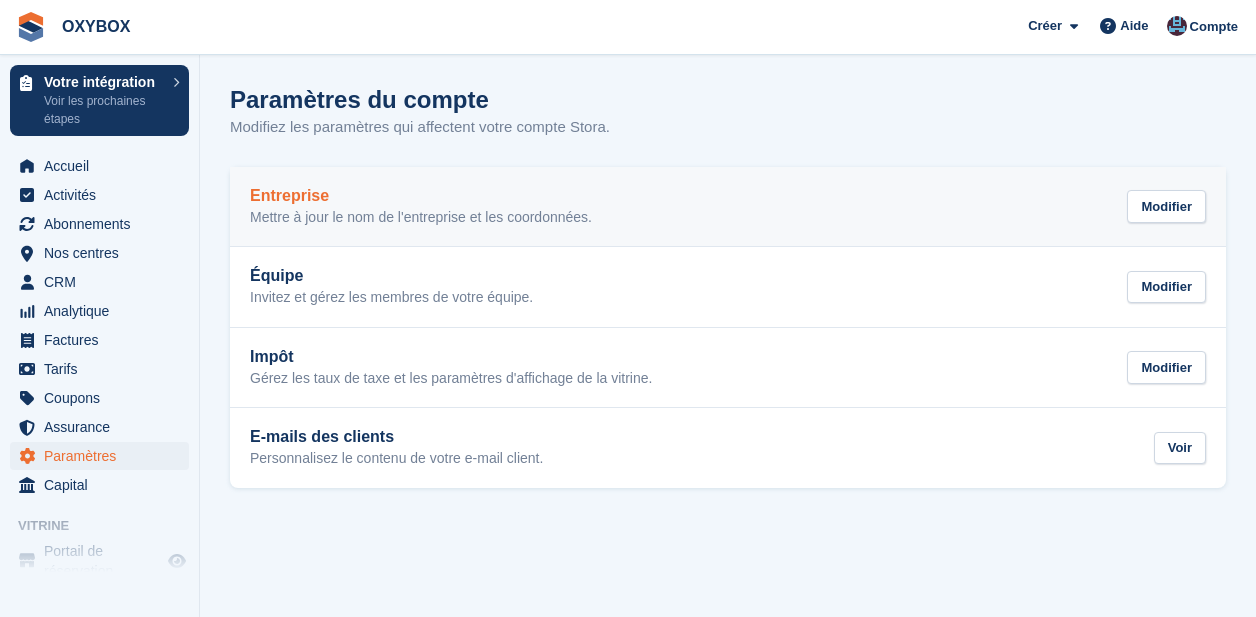 click on "Entreprise" at bounding box center (421, 196) 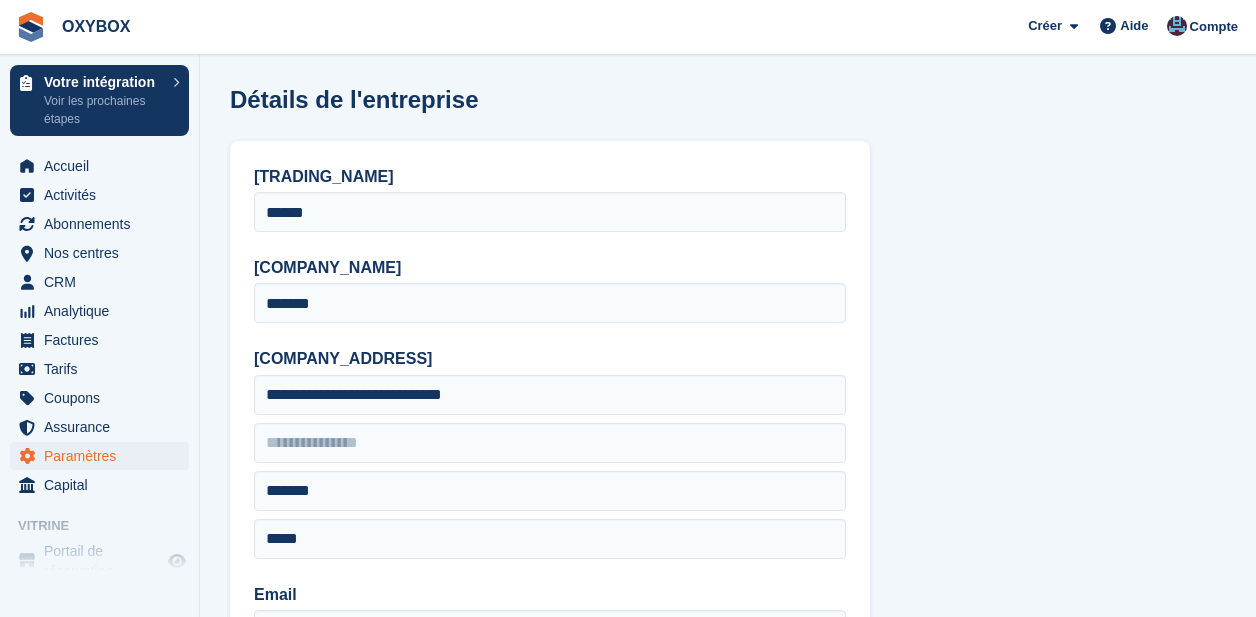 type on "**********" 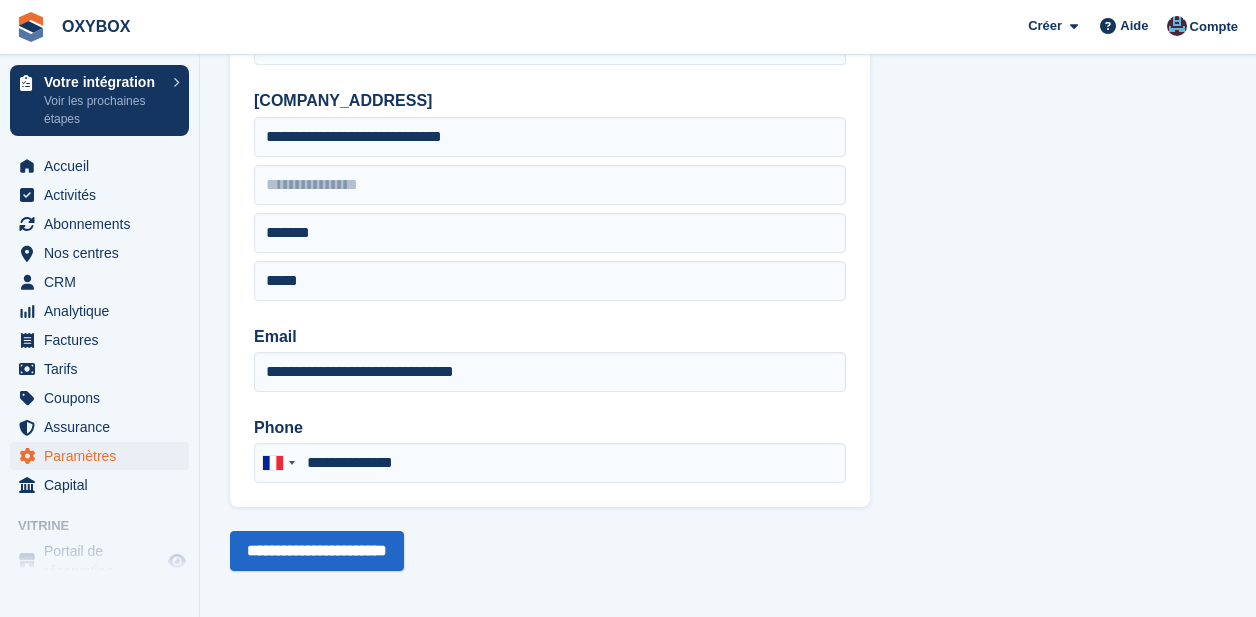 scroll, scrollTop: 266, scrollLeft: 0, axis: vertical 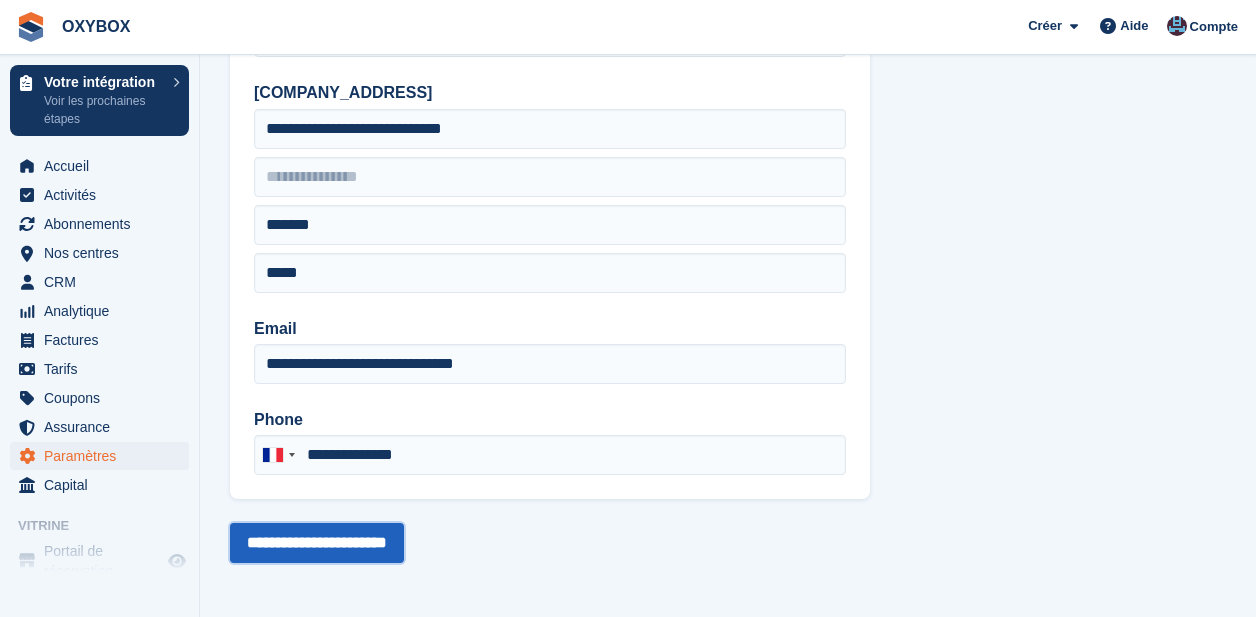 click on "**********" at bounding box center (317, 543) 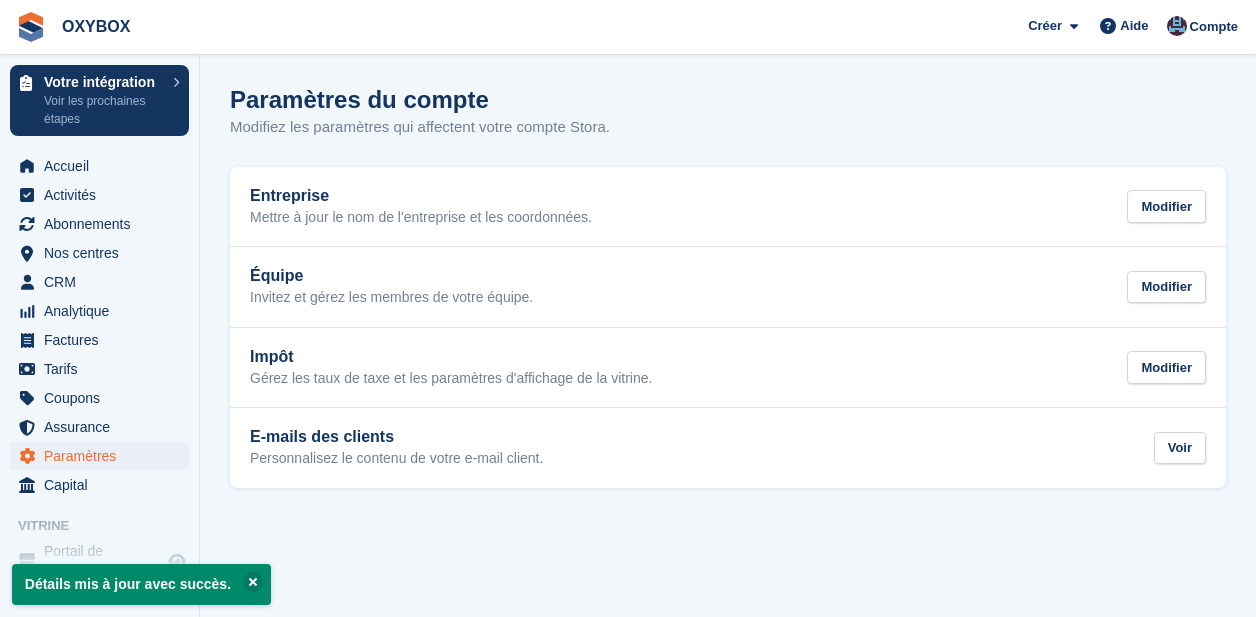 scroll, scrollTop: 0, scrollLeft: 0, axis: both 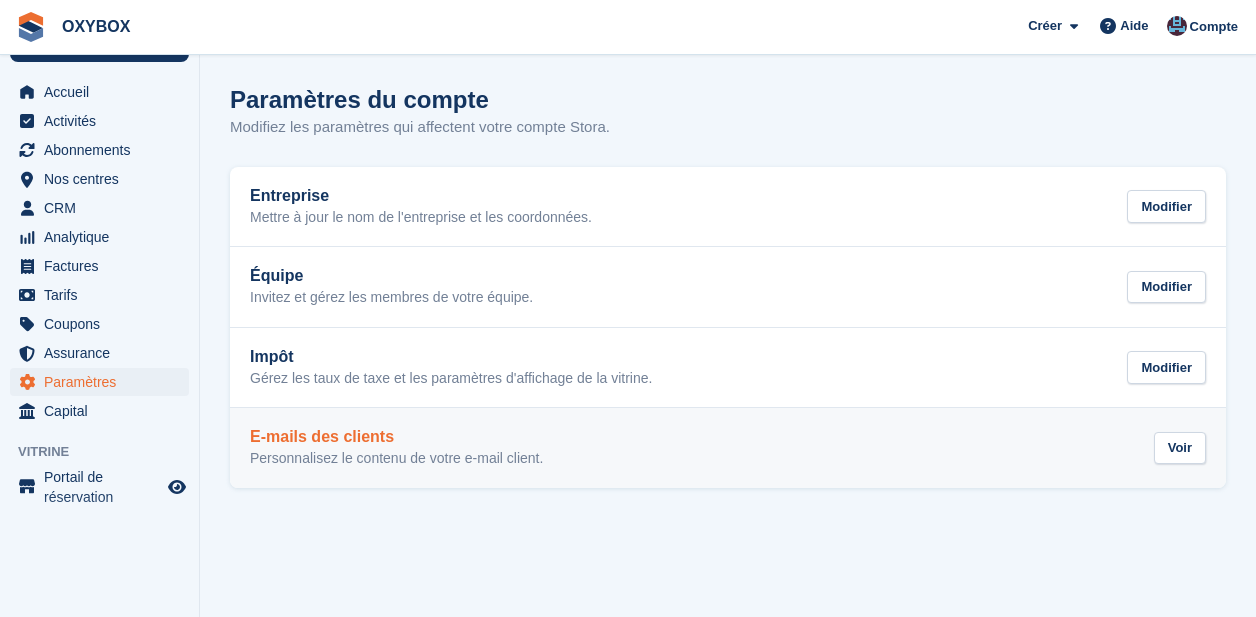 click on "E-mails des clients
Personnalisez le contenu de votre e-mail client.
Voir" at bounding box center (728, 448) 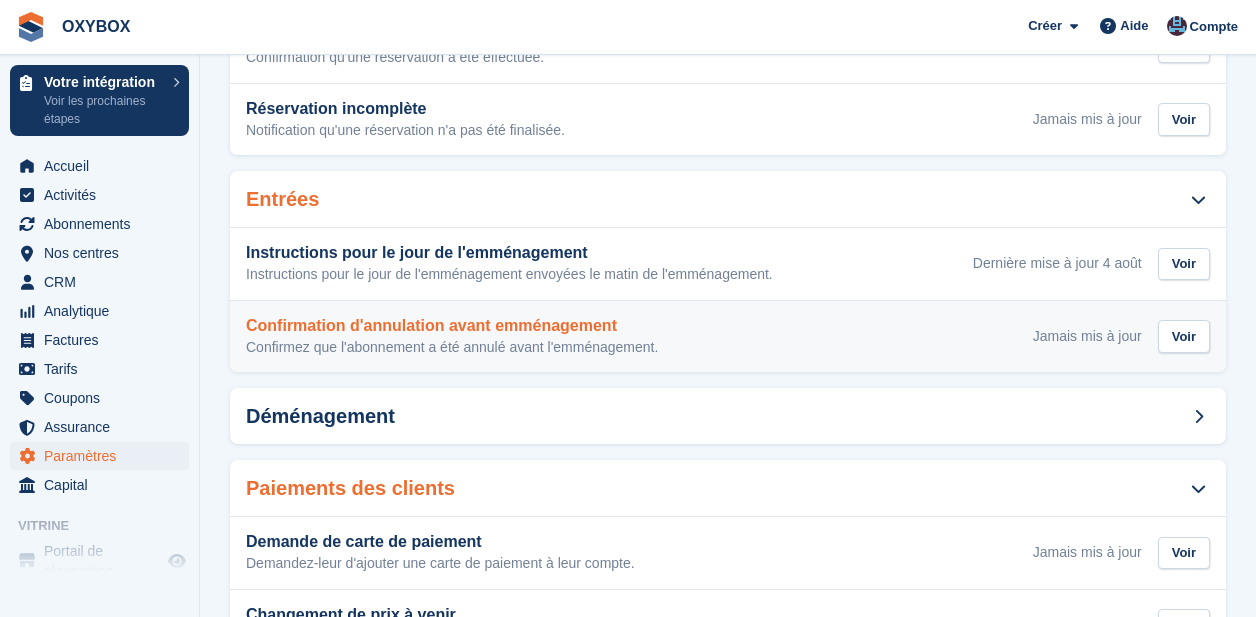 scroll, scrollTop: 422, scrollLeft: 0, axis: vertical 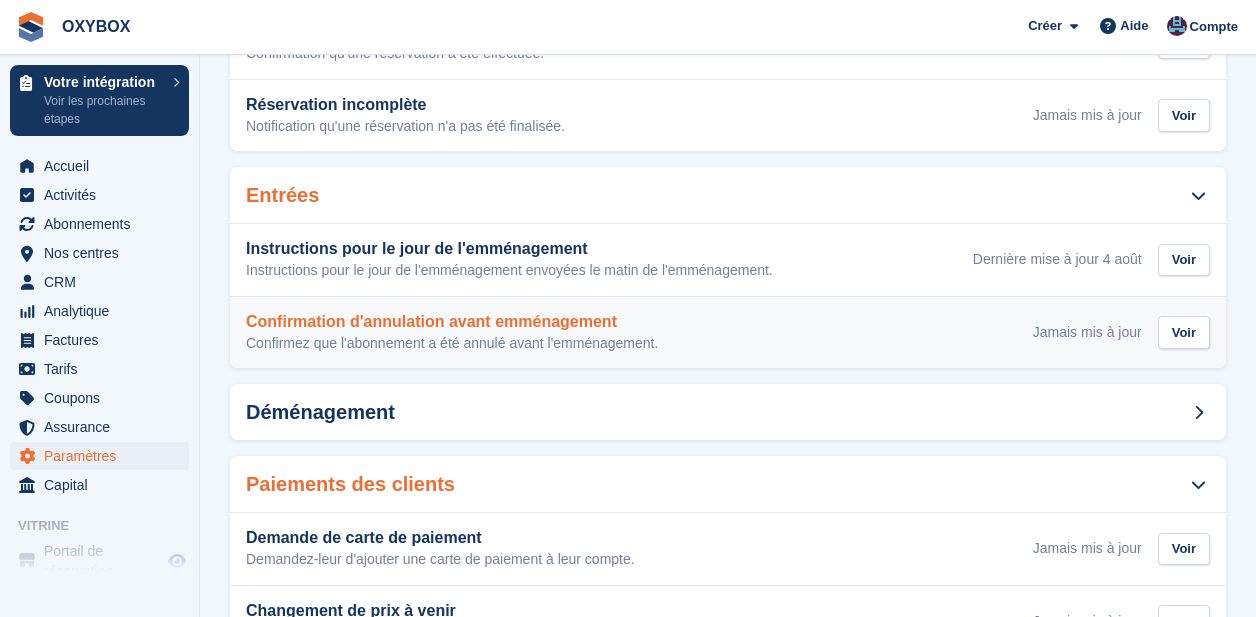 click on "Confirmez que l'abonnement a été annulé avant l'emménagement." at bounding box center (452, 344) 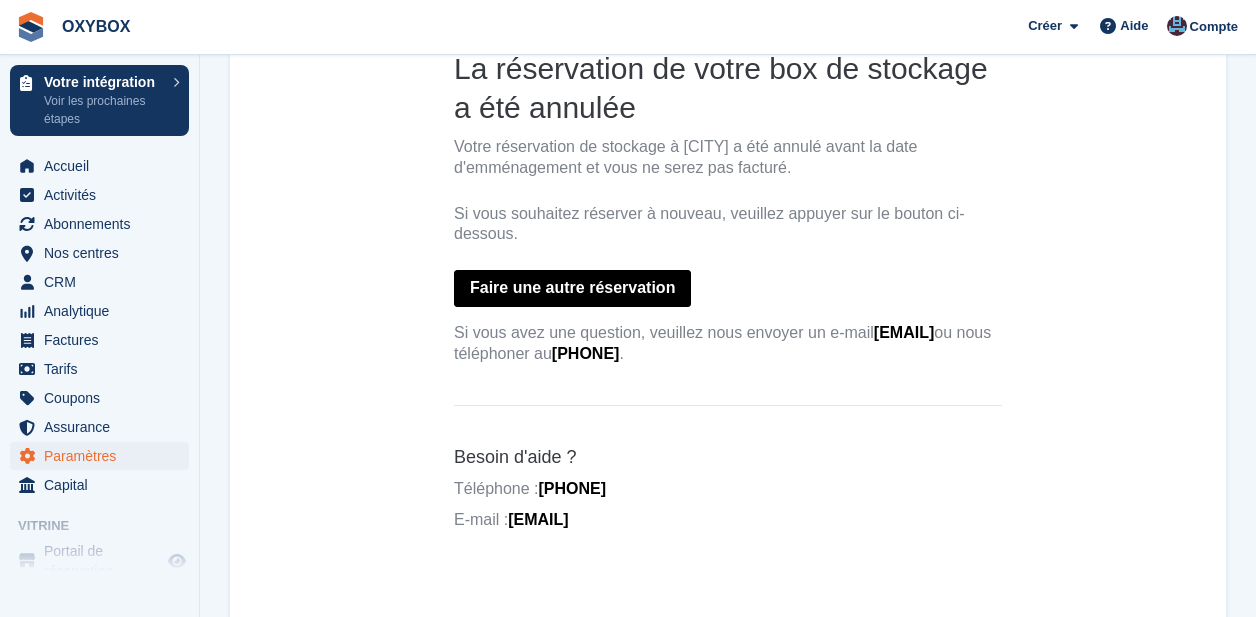scroll, scrollTop: 419, scrollLeft: 0, axis: vertical 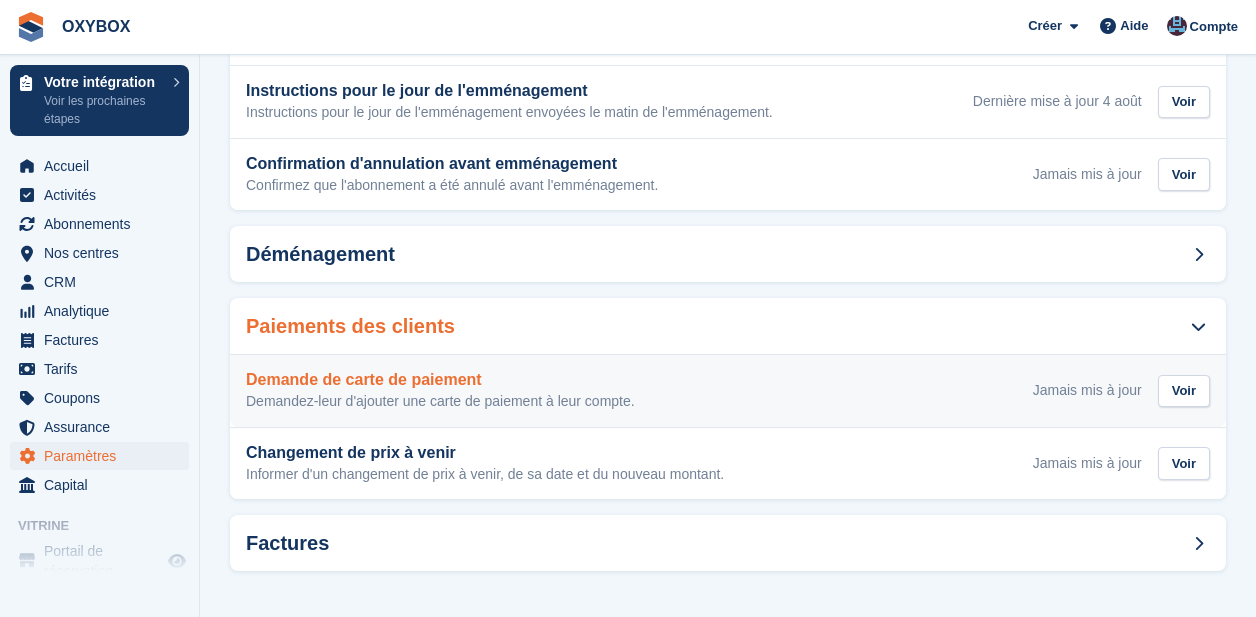 click on "Demande de carte de paiement
Demandez-leur d'ajouter une carte de paiement à leur compte.
Jamais mis à jour
Voir" at bounding box center [728, 391] 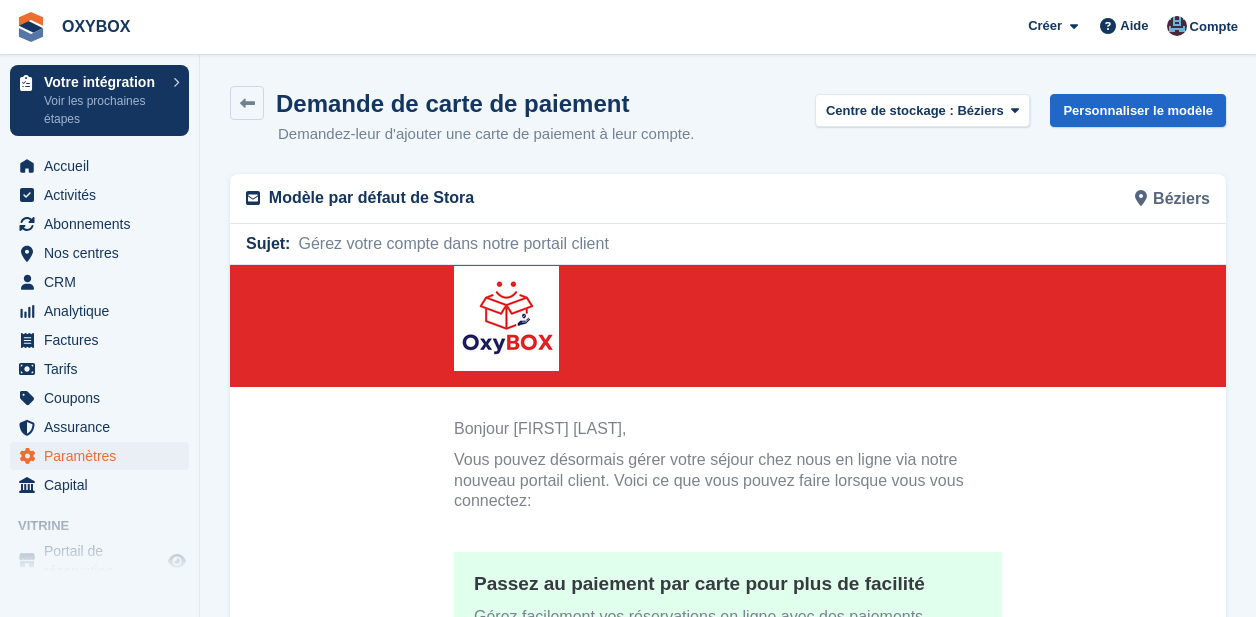 scroll, scrollTop: 36, scrollLeft: 0, axis: vertical 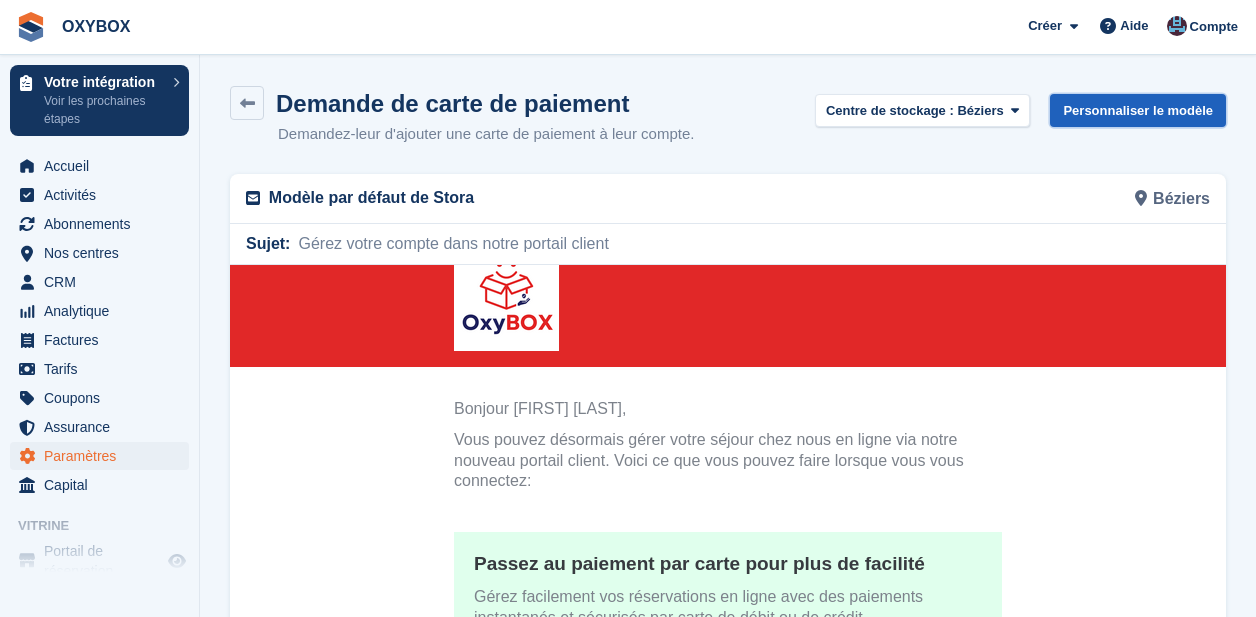 click on "Personnaliser le modèle" at bounding box center [1138, 110] 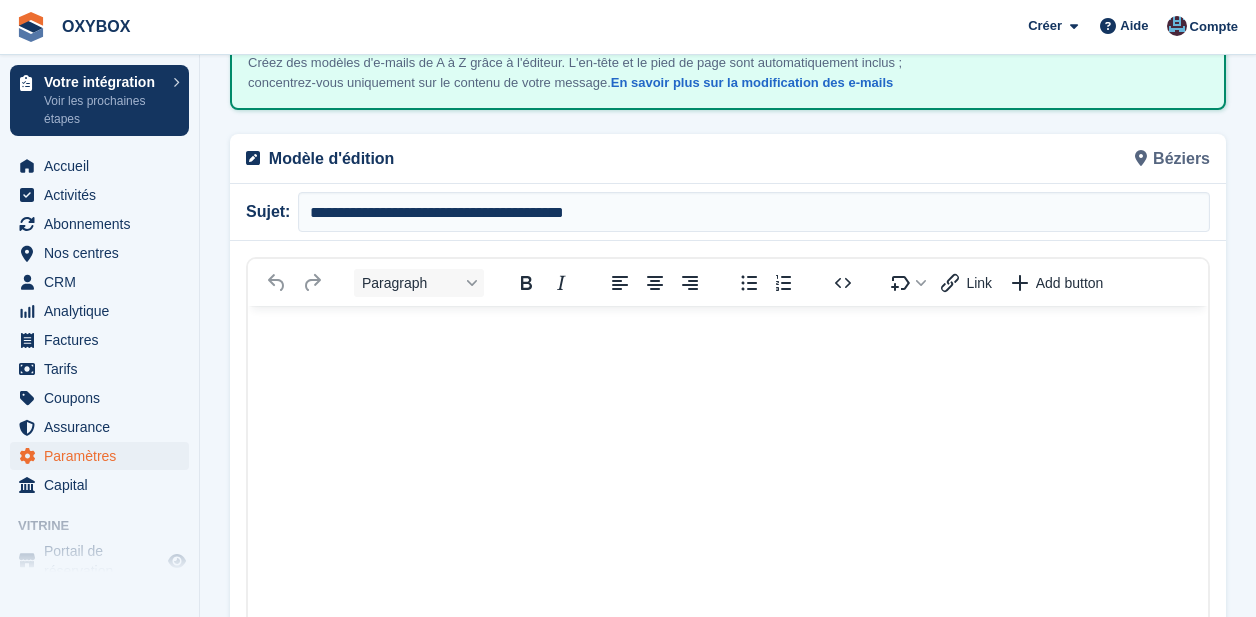 scroll, scrollTop: 0, scrollLeft: 0, axis: both 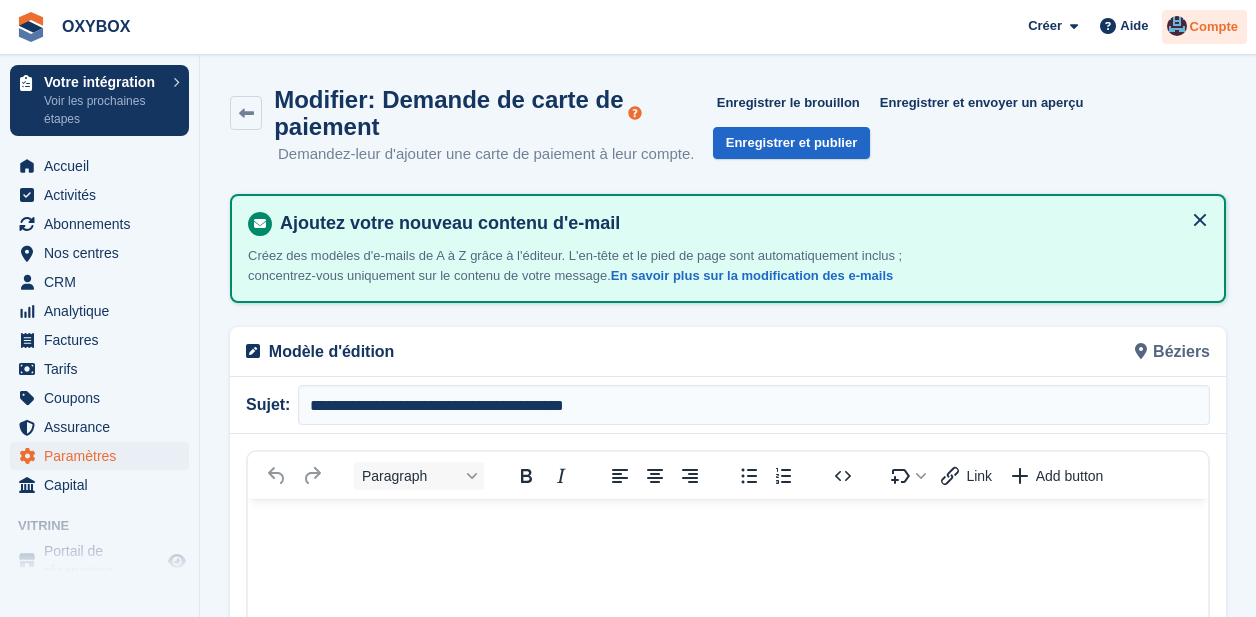 click at bounding box center (1177, 29) 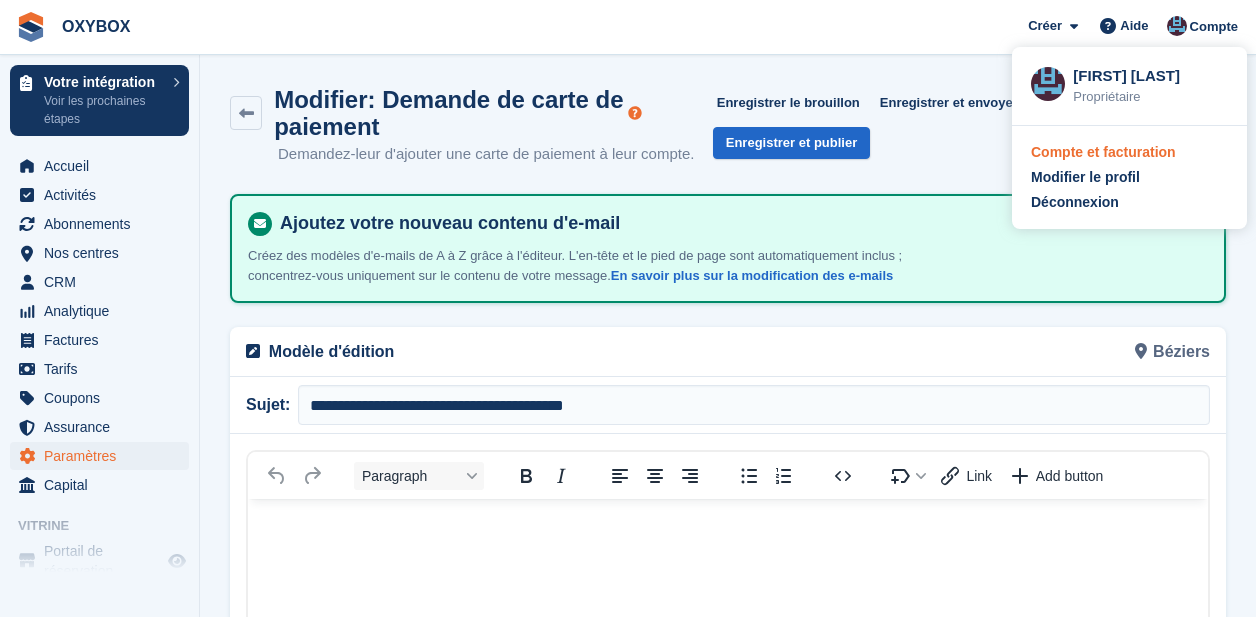 click on "Compte et facturation" at bounding box center [1103, 152] 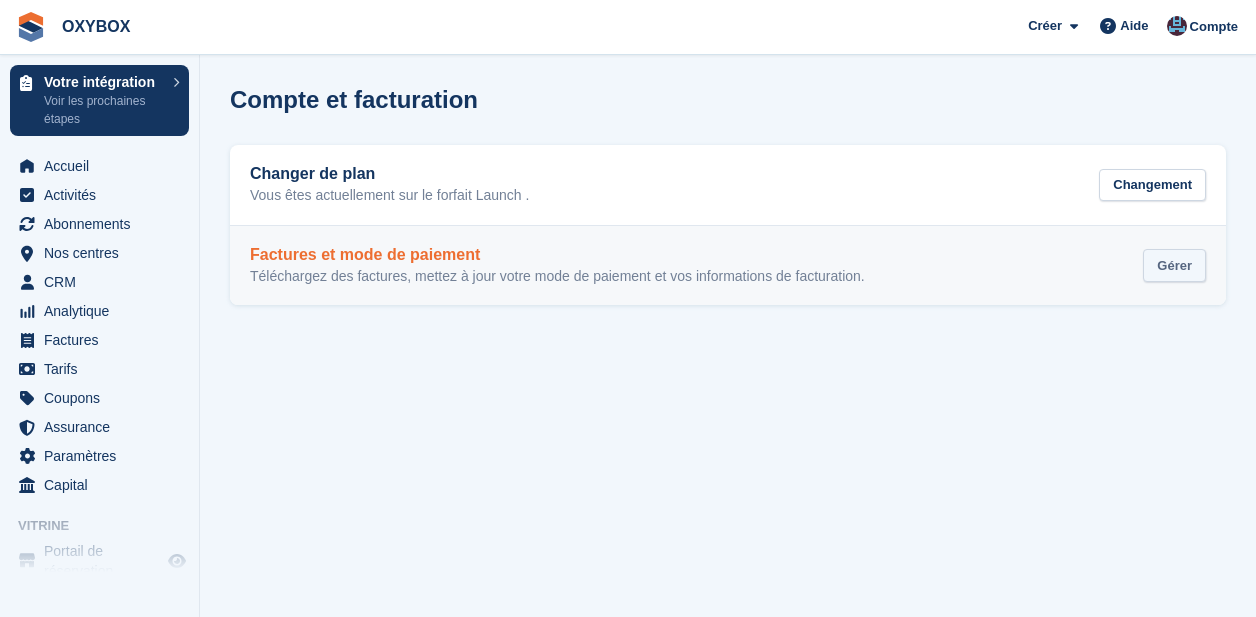click on "Gérer" at bounding box center (1174, 265) 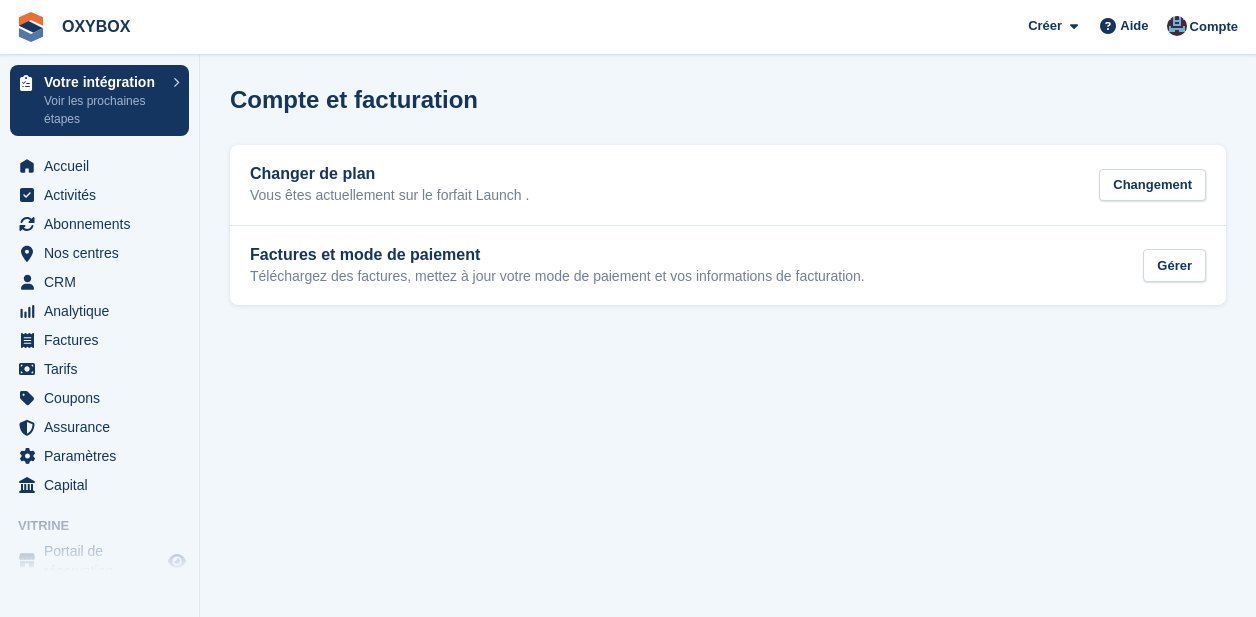 scroll, scrollTop: 0, scrollLeft: 0, axis: both 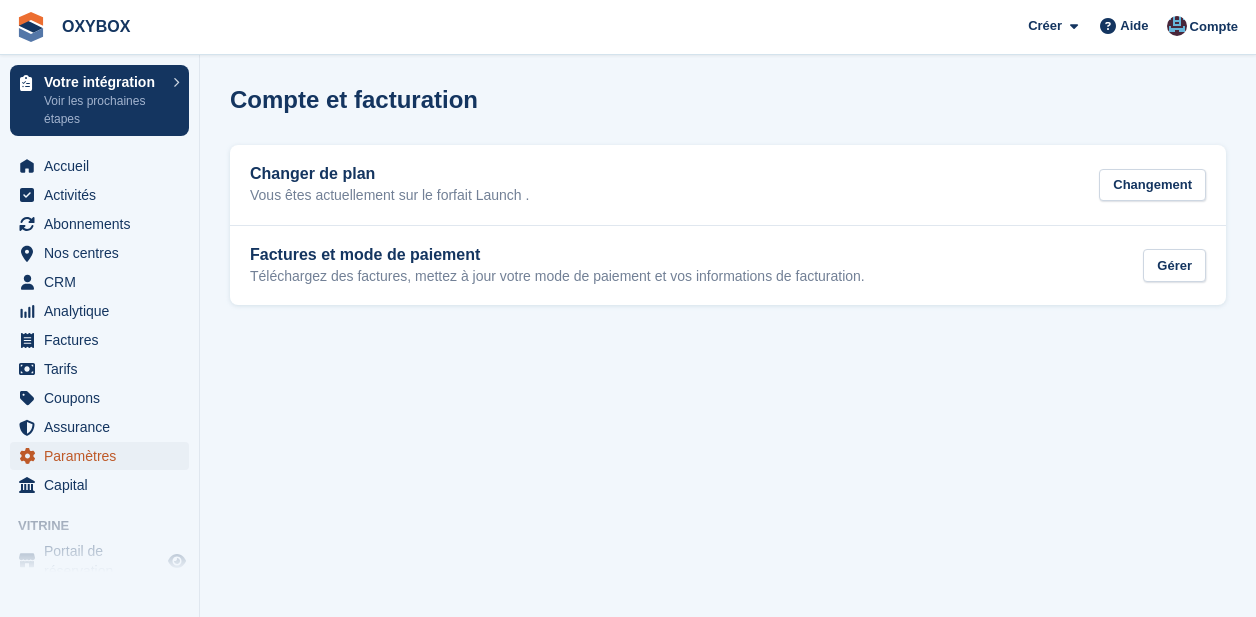 click on "Paramètres" at bounding box center [104, 456] 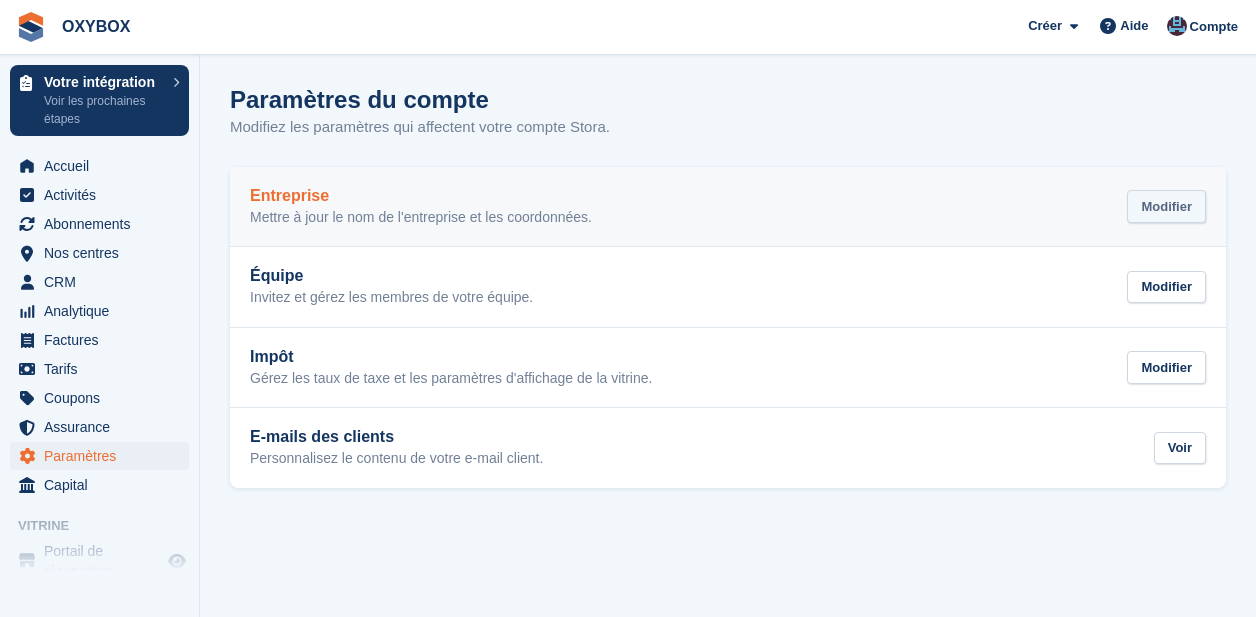 click on "Modifier" at bounding box center (1166, 206) 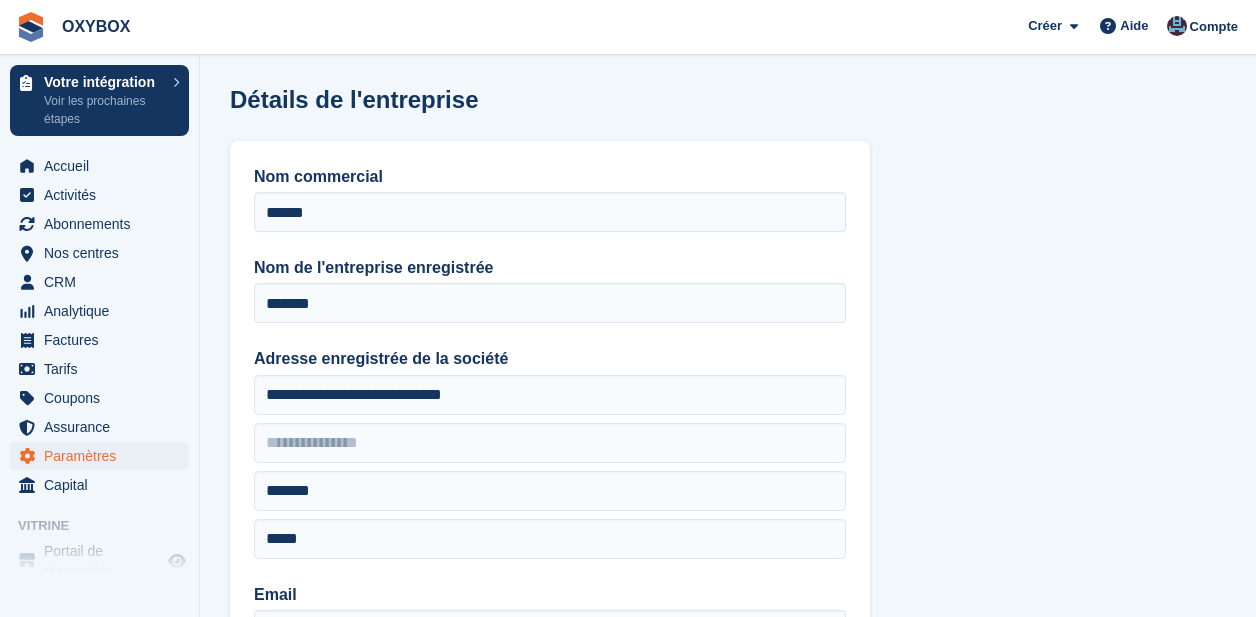 type on "**********" 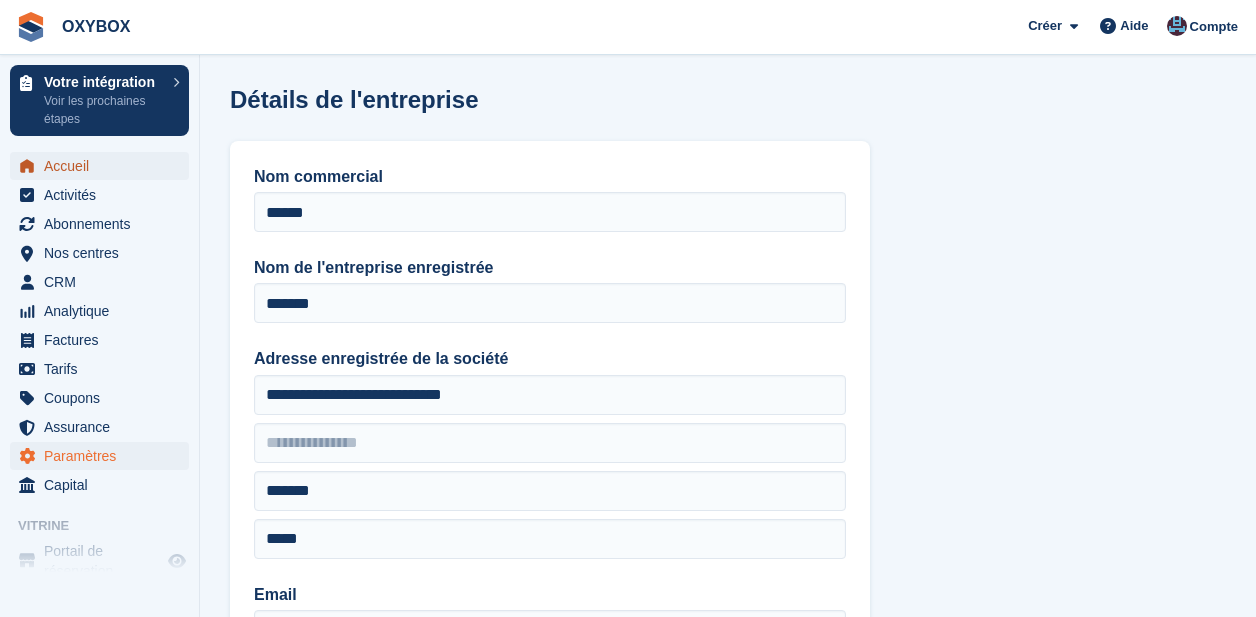 click on "Accueil" at bounding box center [104, 166] 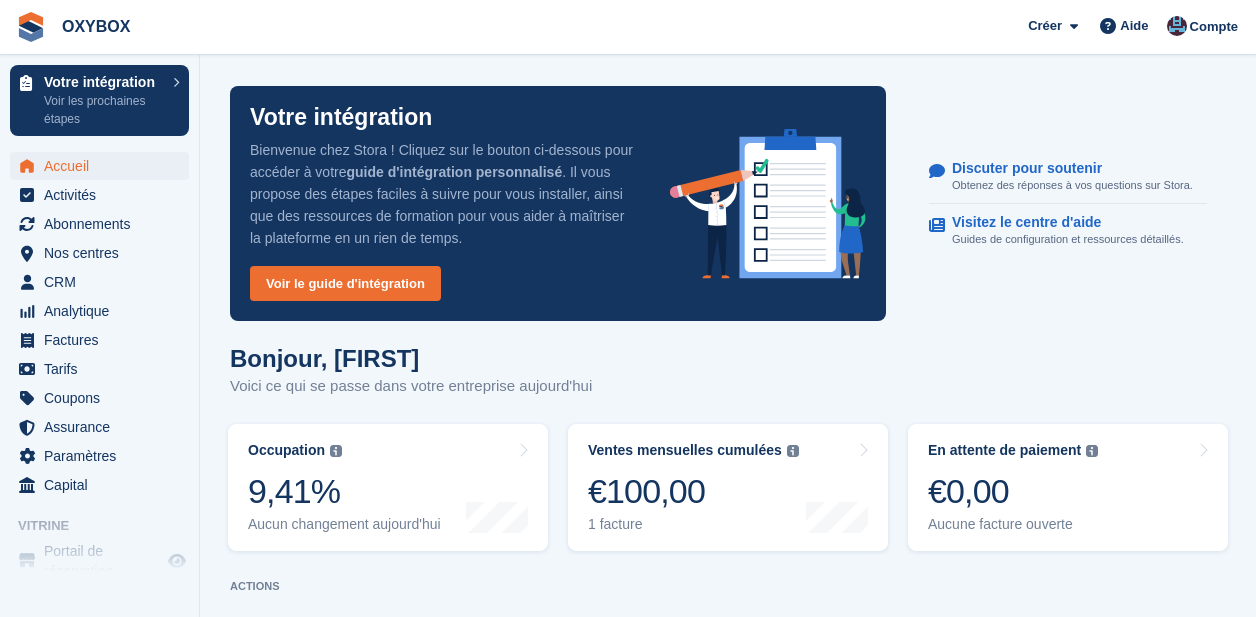 scroll, scrollTop: 0, scrollLeft: 0, axis: both 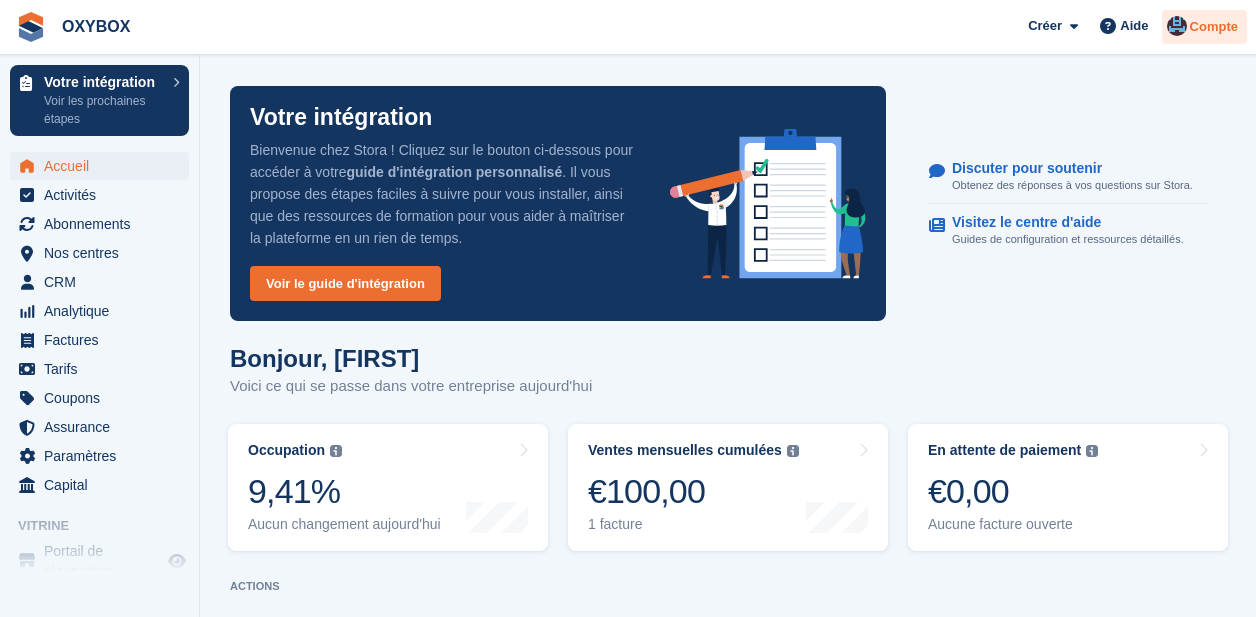 click on "Compte" at bounding box center (1214, 27) 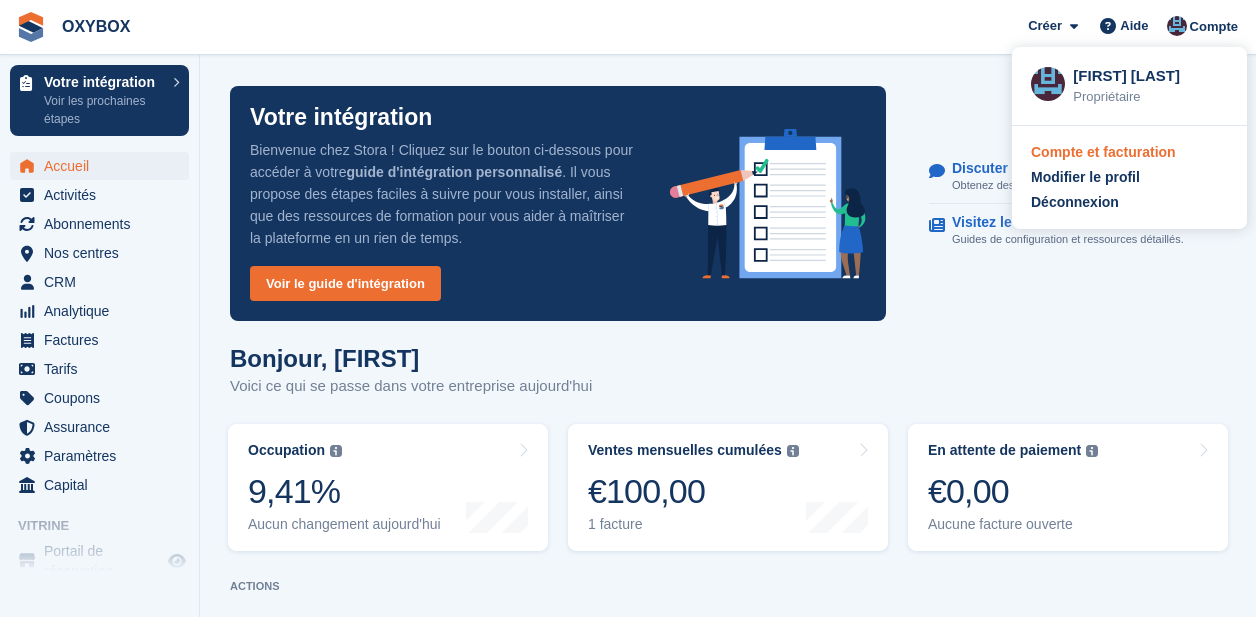 click on "Compte et facturation" at bounding box center [1103, 152] 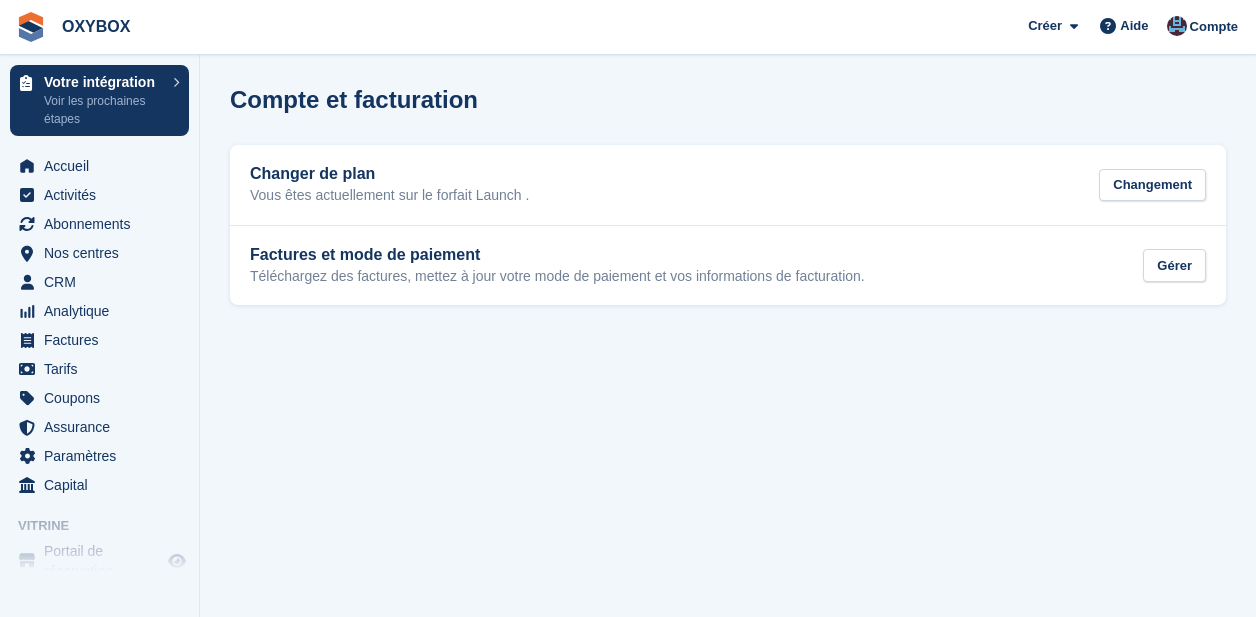 scroll, scrollTop: 0, scrollLeft: 0, axis: both 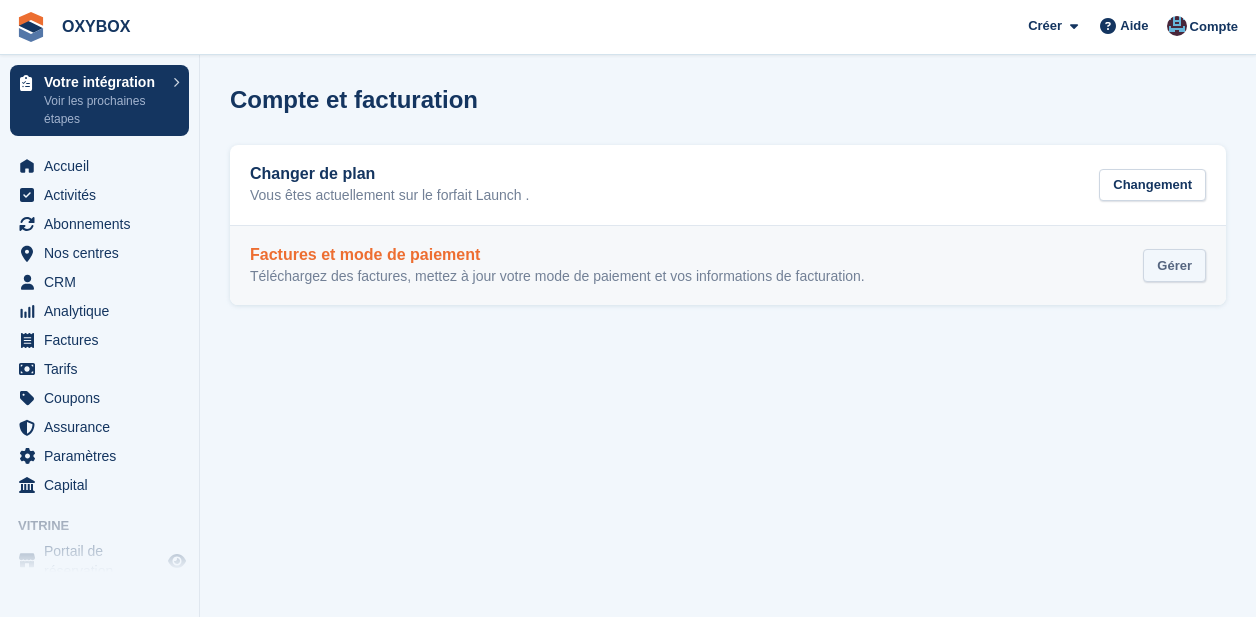 click on "Gérer" at bounding box center [1174, 265] 